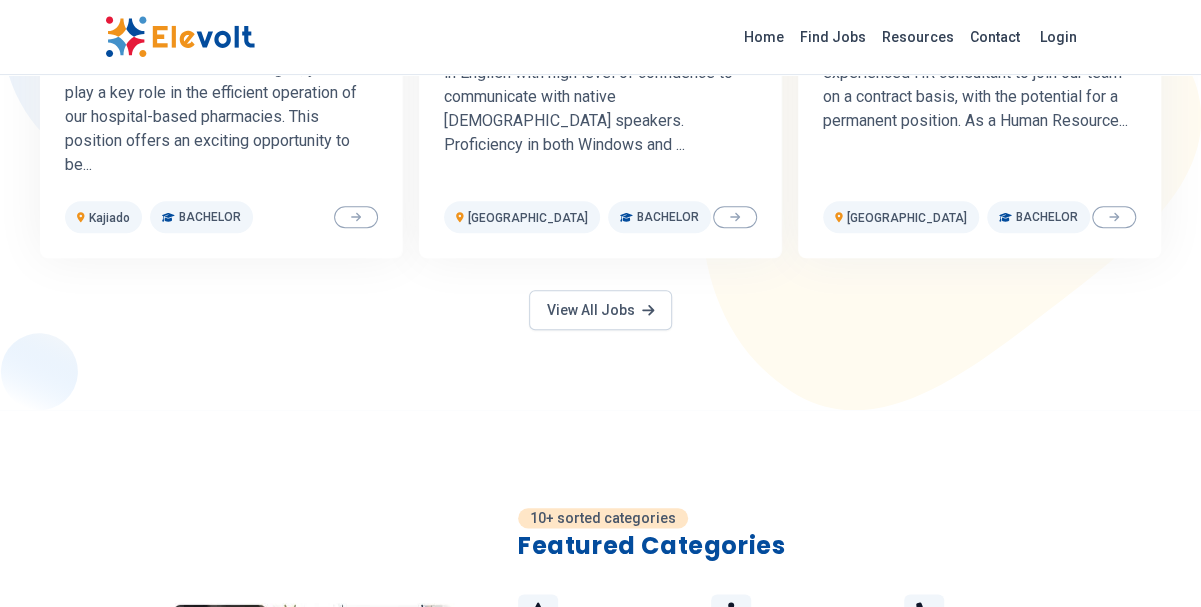 scroll, scrollTop: 870, scrollLeft: 0, axis: vertical 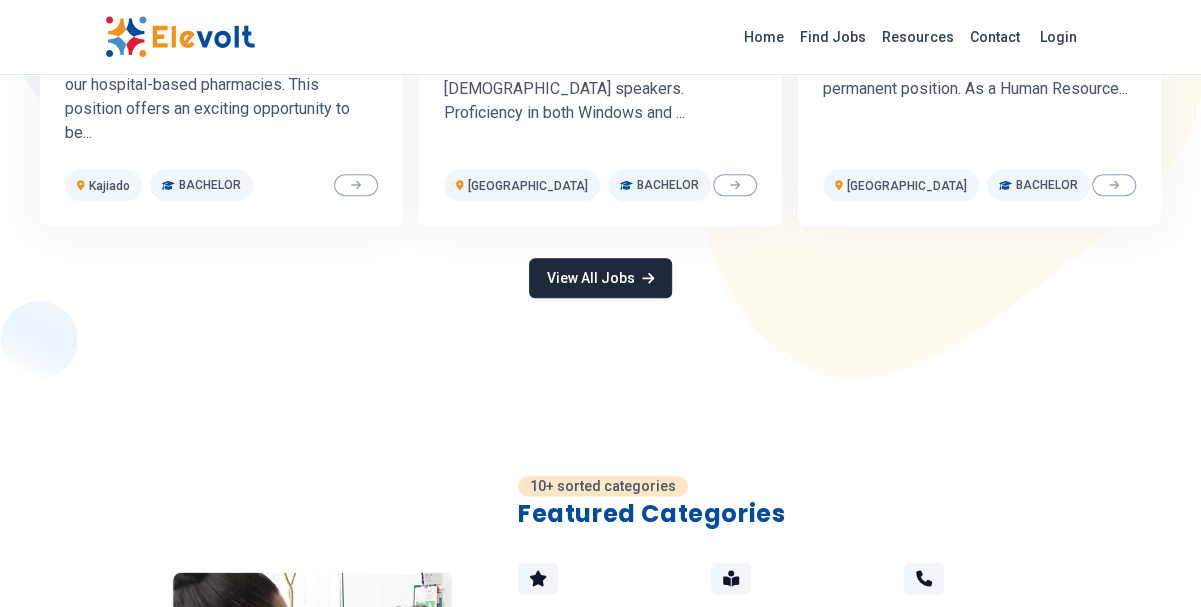 click on "View All Jobs" at bounding box center [600, 278] 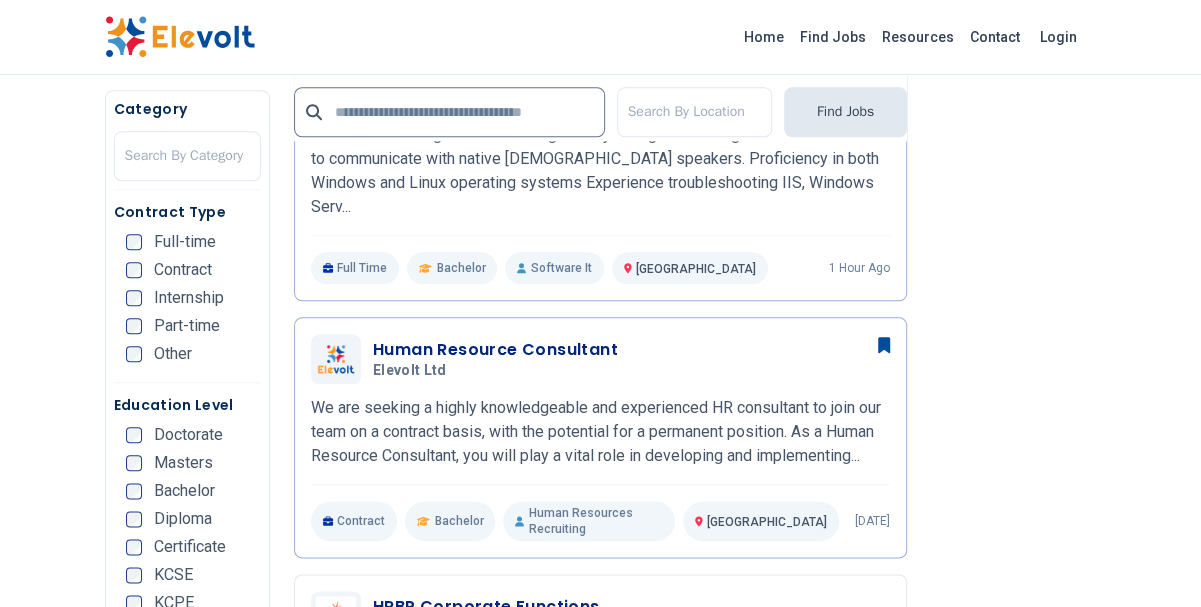 scroll, scrollTop: 0, scrollLeft: 0, axis: both 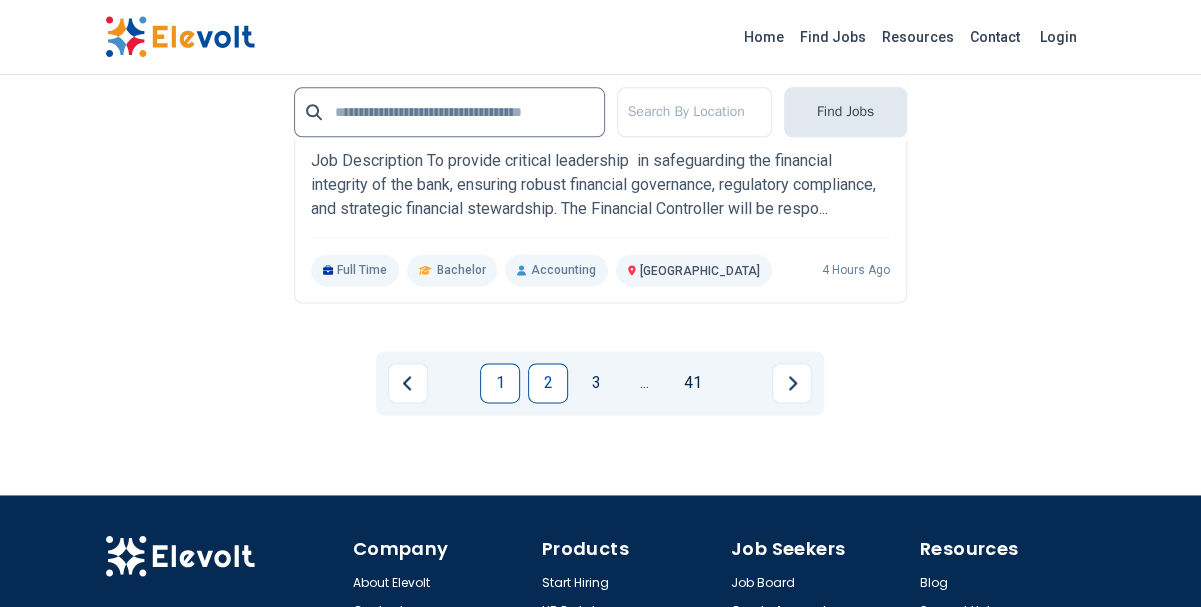 click on "2" at bounding box center [548, 383] 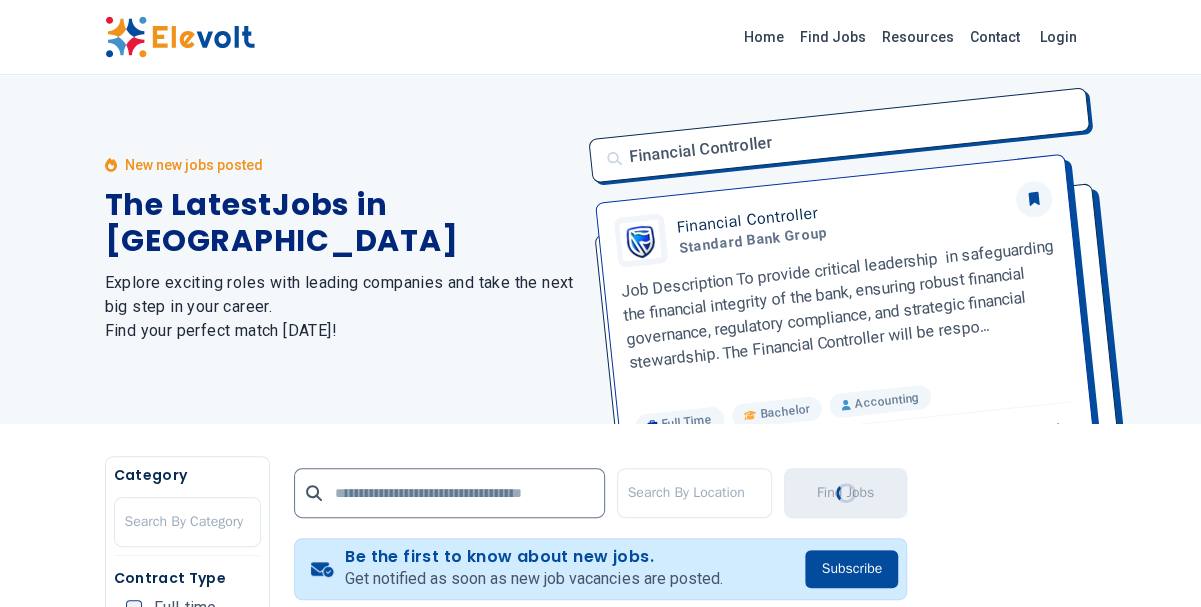 scroll, scrollTop: 0, scrollLeft: 0, axis: both 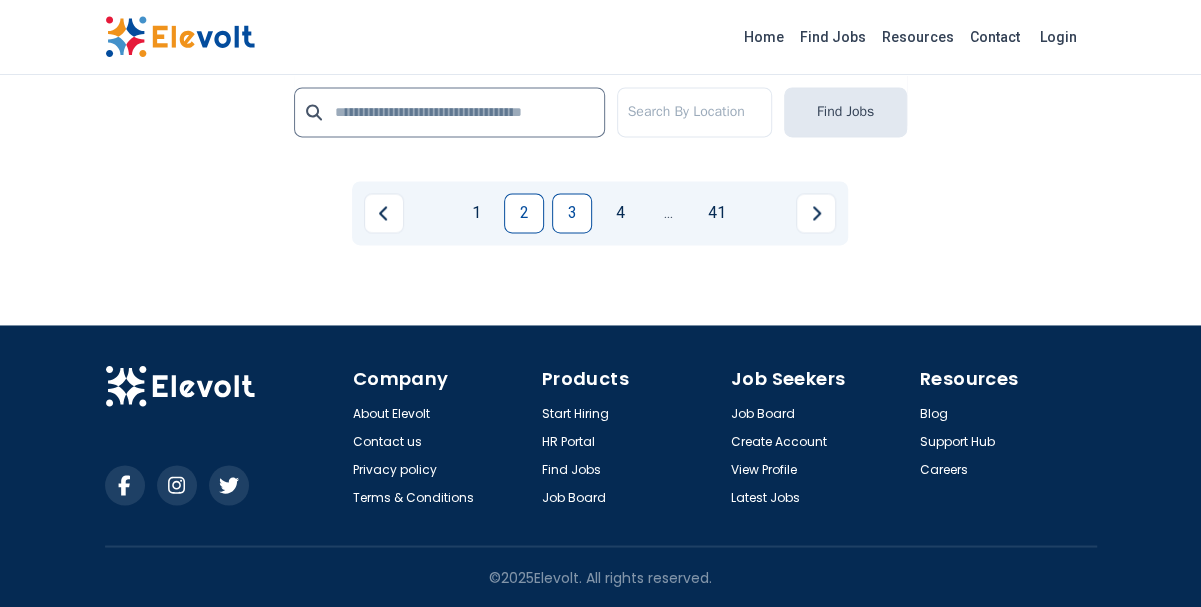 click on "3" at bounding box center (572, 213) 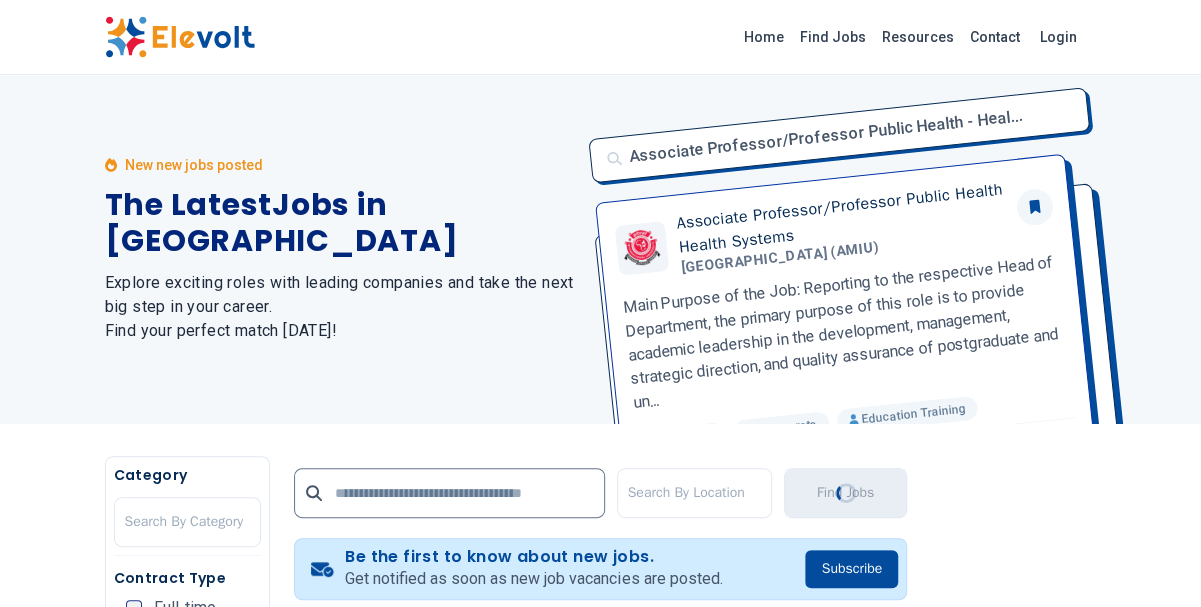 scroll, scrollTop: 0, scrollLeft: 0, axis: both 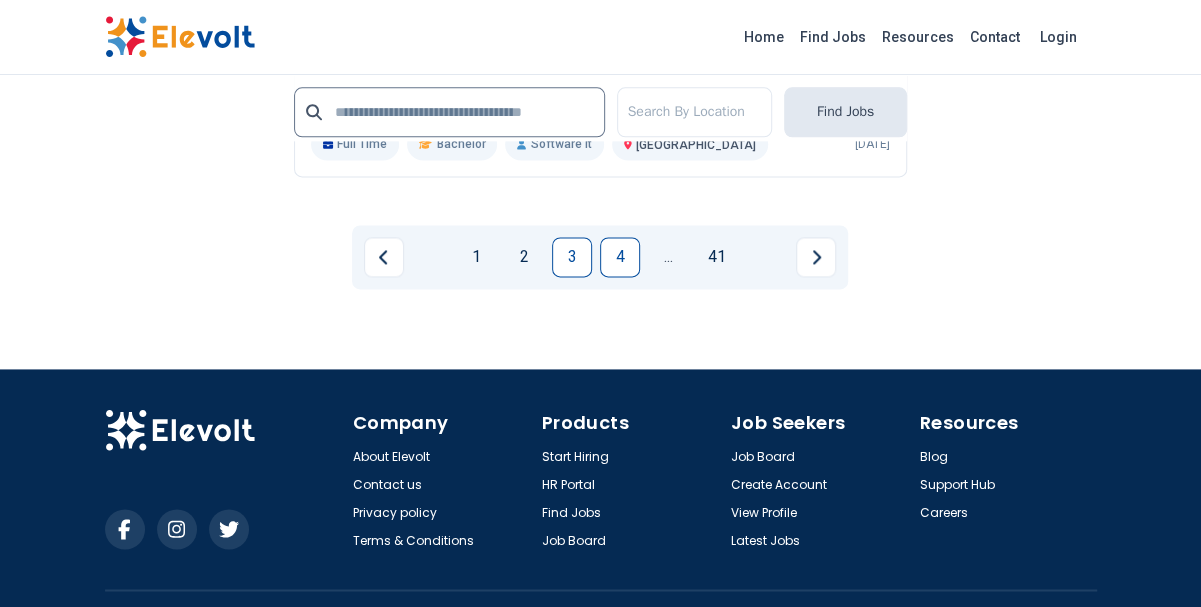 click on "4" at bounding box center (620, 257) 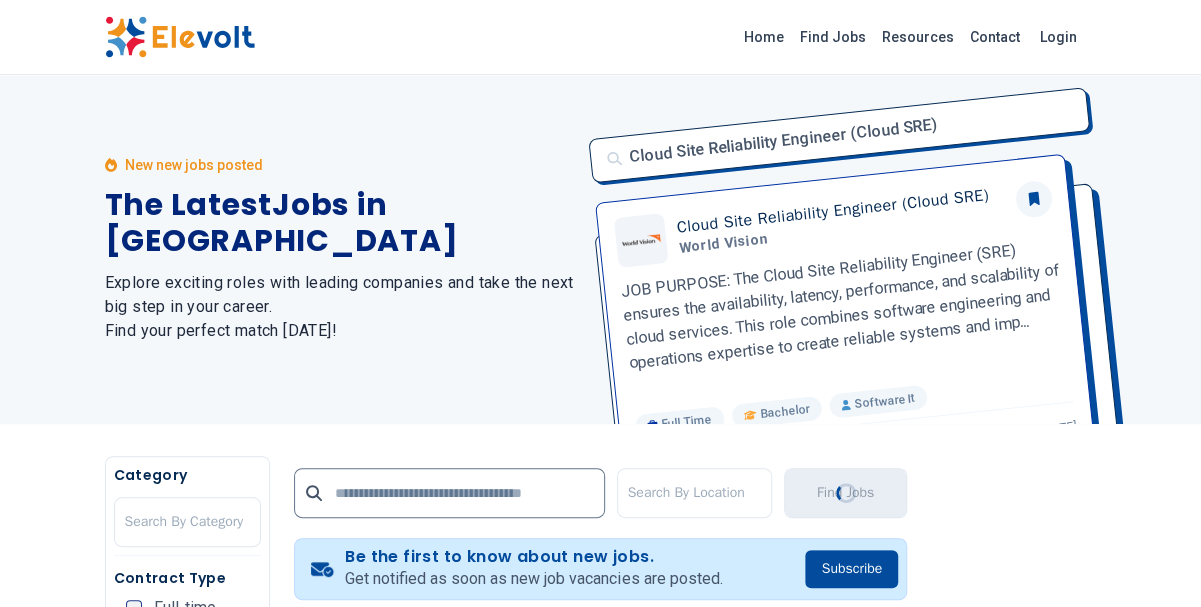scroll, scrollTop: 0, scrollLeft: 0, axis: both 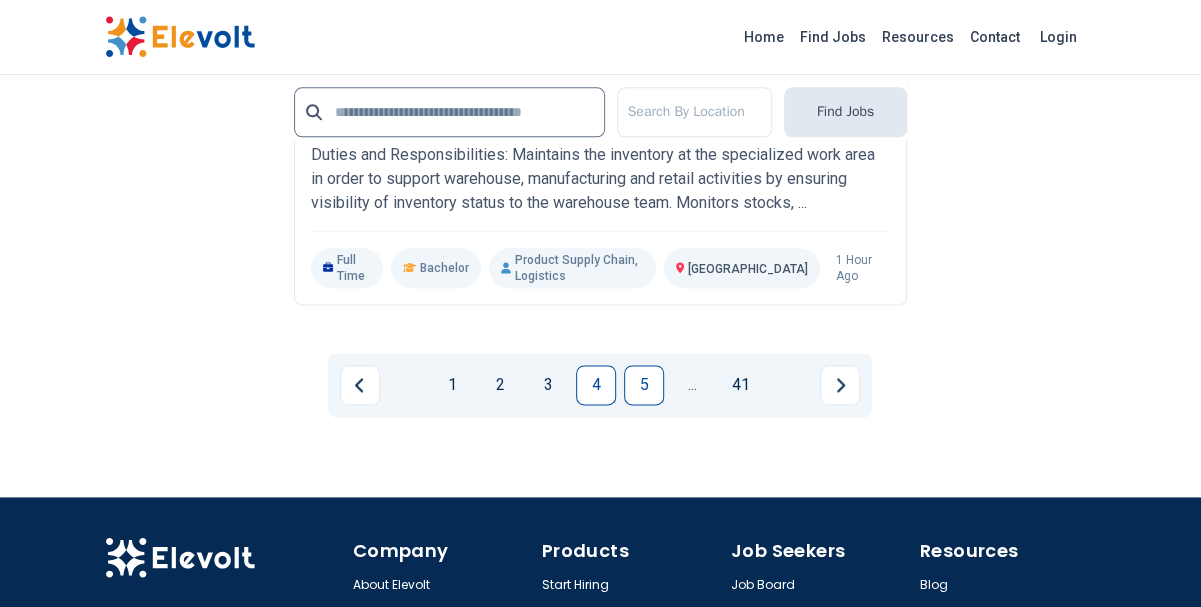 click on "5" at bounding box center (644, 385) 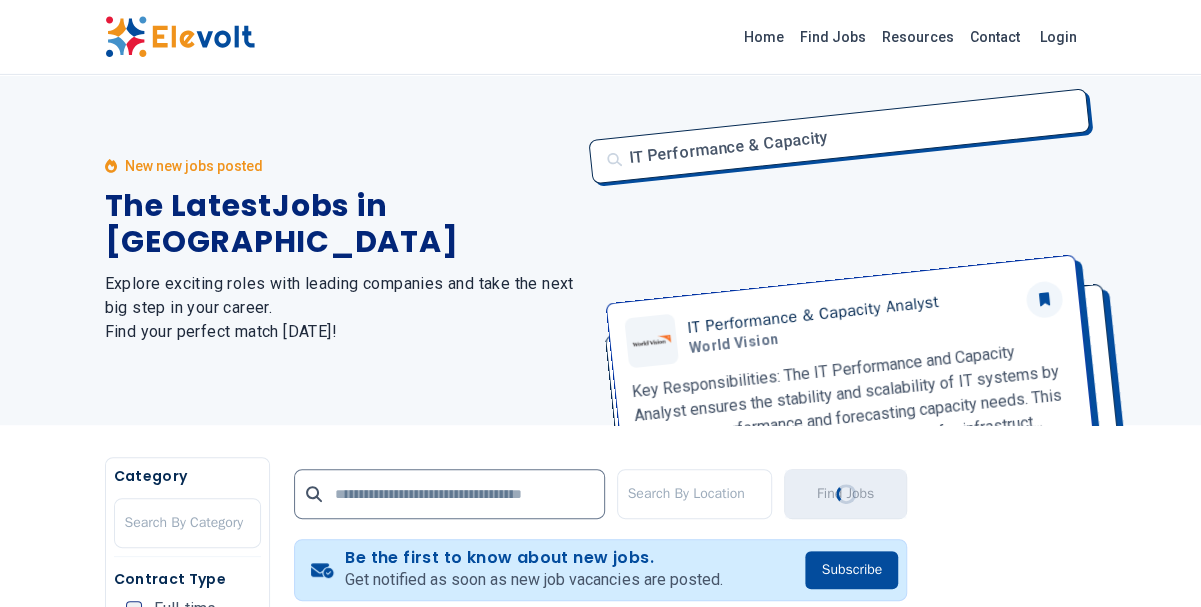 scroll, scrollTop: 0, scrollLeft: 0, axis: both 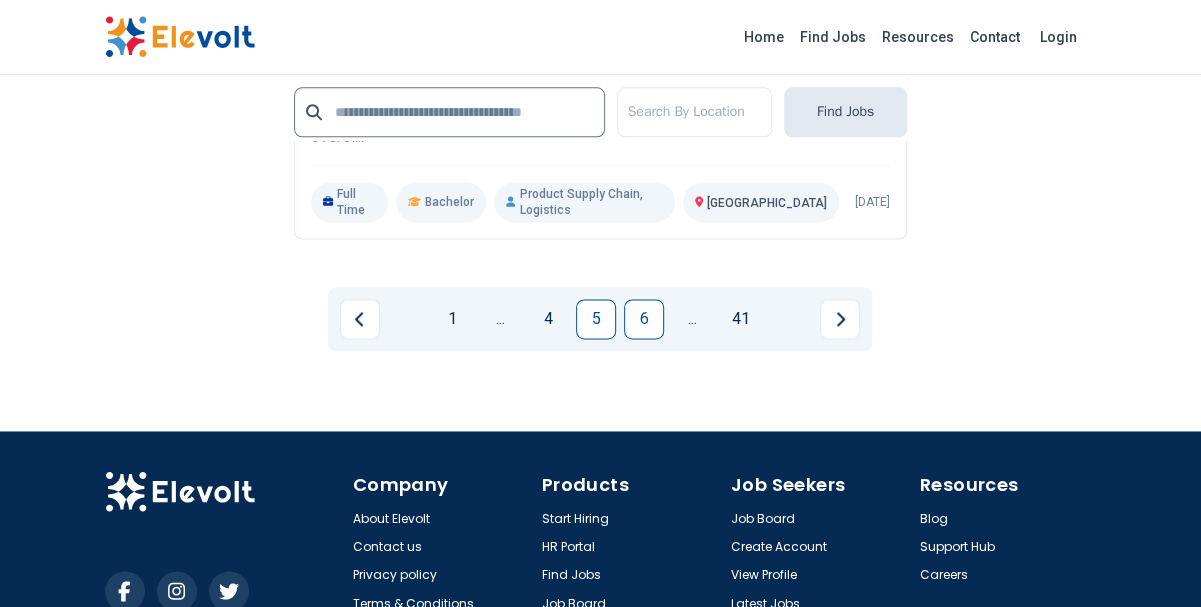 click on "6" at bounding box center (644, 319) 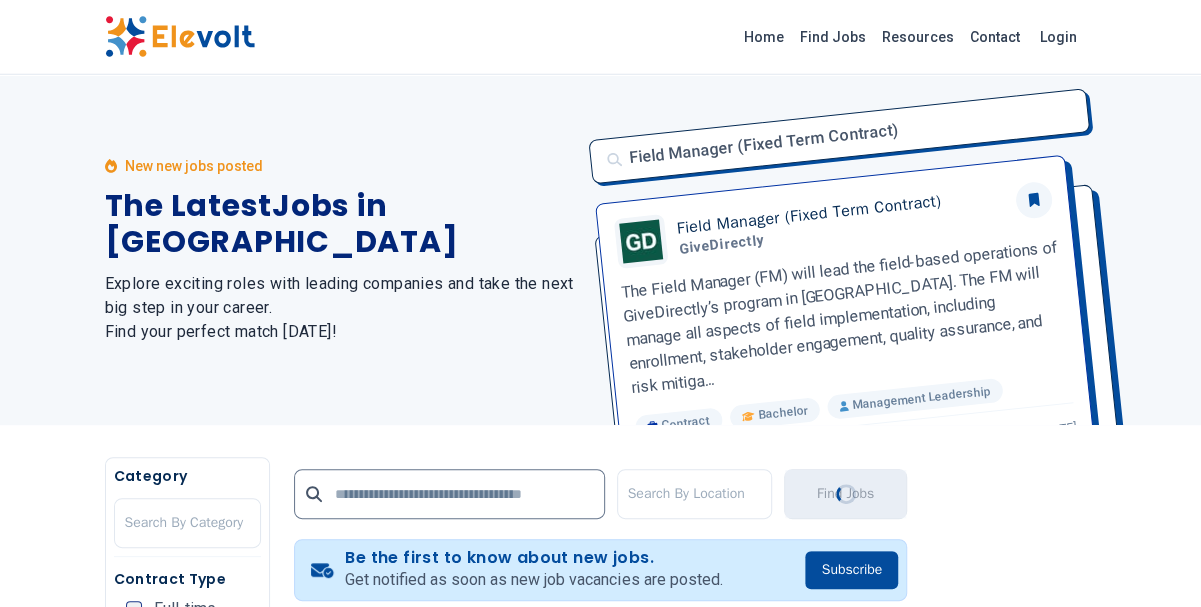 scroll, scrollTop: 0, scrollLeft: 0, axis: both 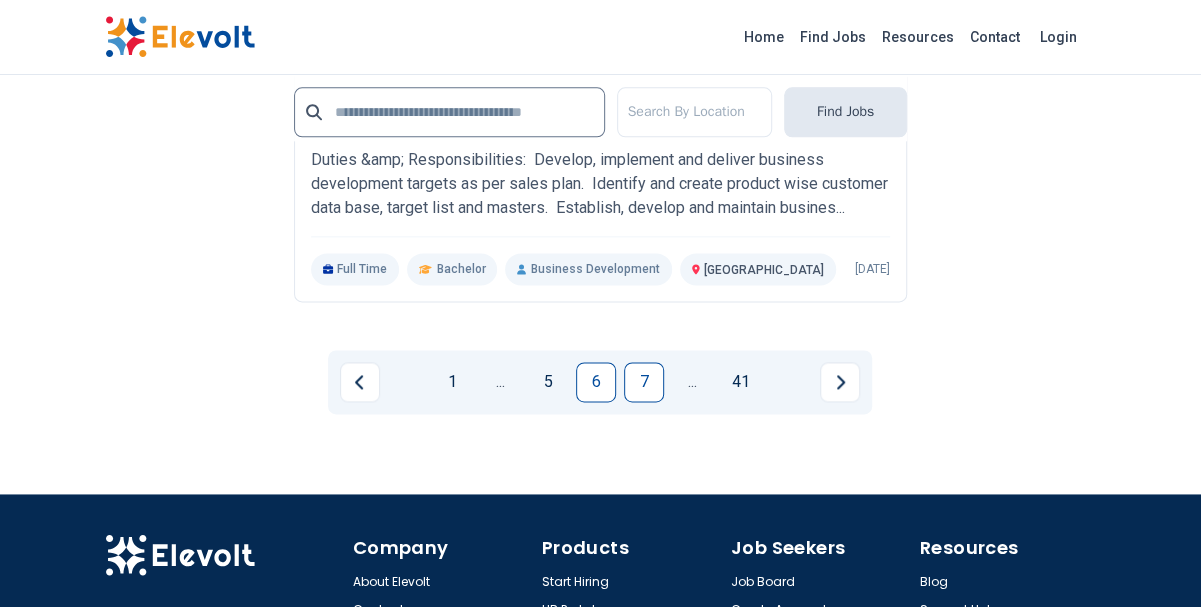 click on "7" at bounding box center [644, 382] 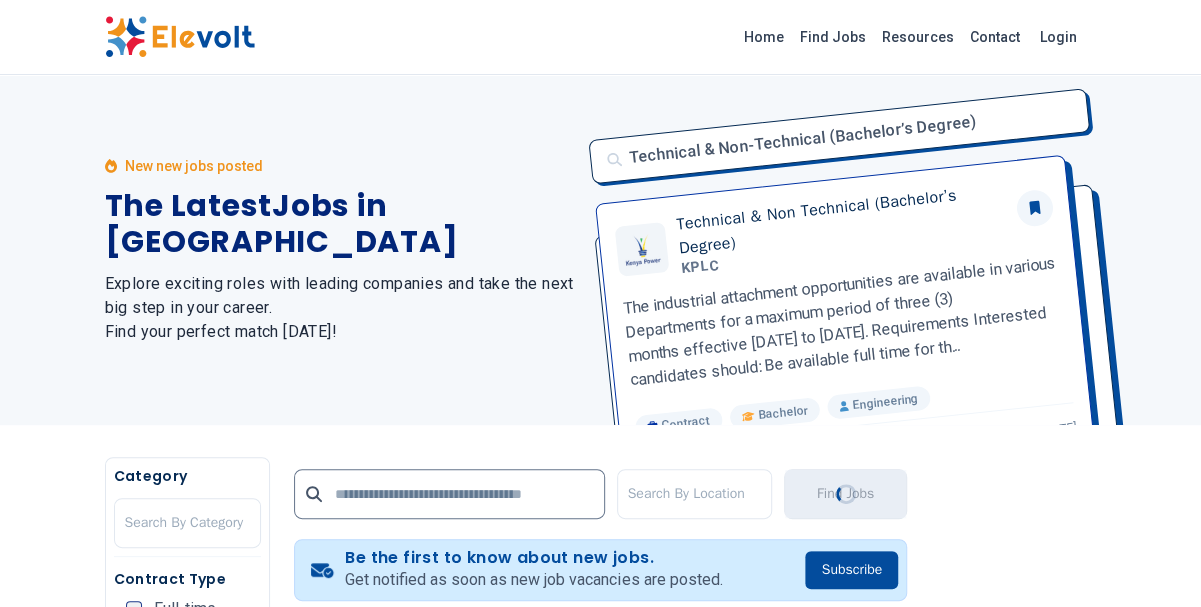 scroll, scrollTop: 58, scrollLeft: 0, axis: vertical 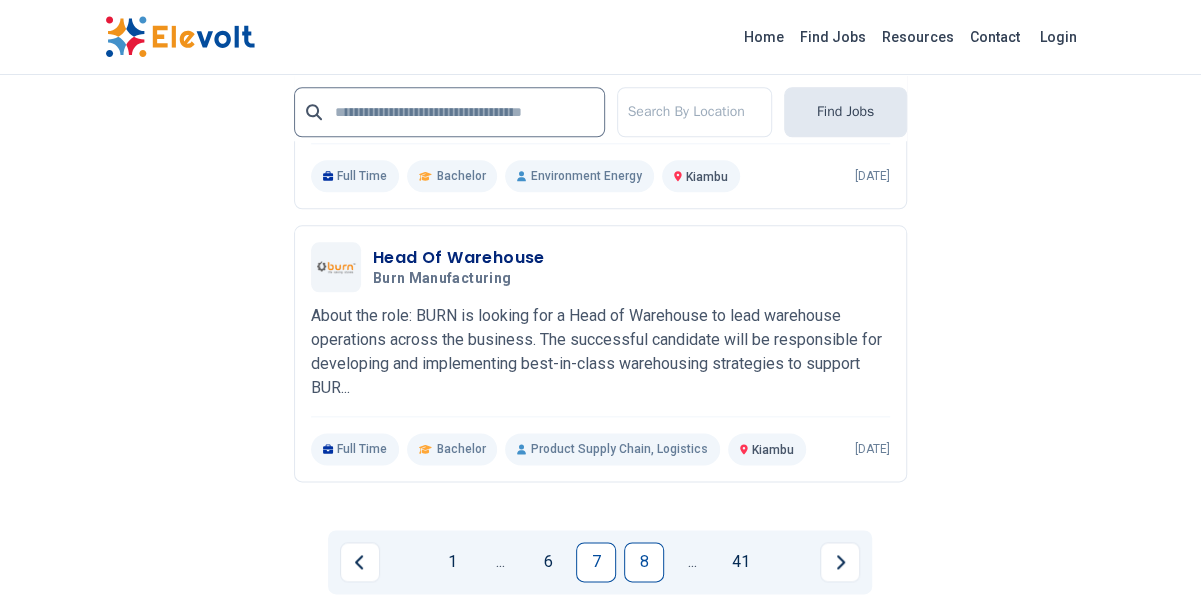 click on "8" at bounding box center [644, 562] 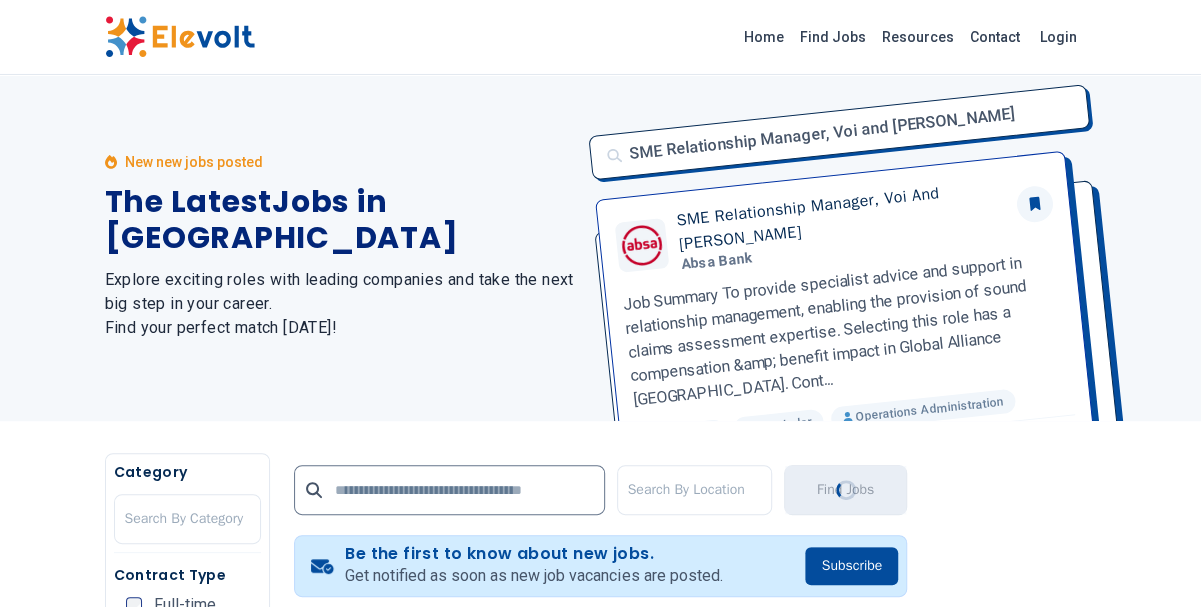 scroll, scrollTop: 0, scrollLeft: 0, axis: both 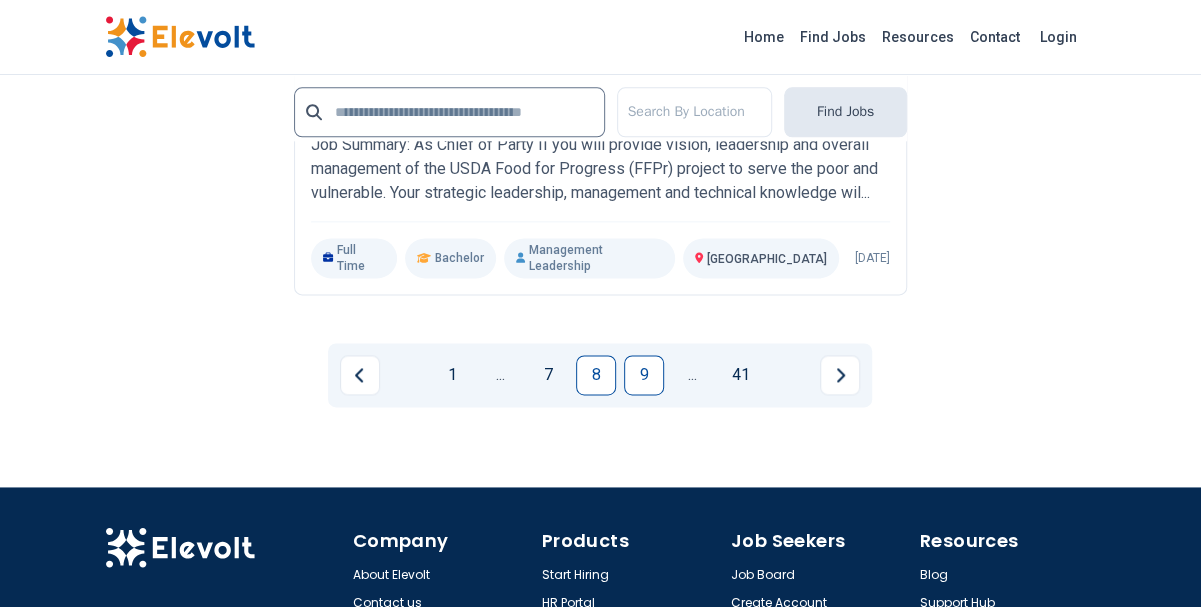 click on "9" at bounding box center [644, 375] 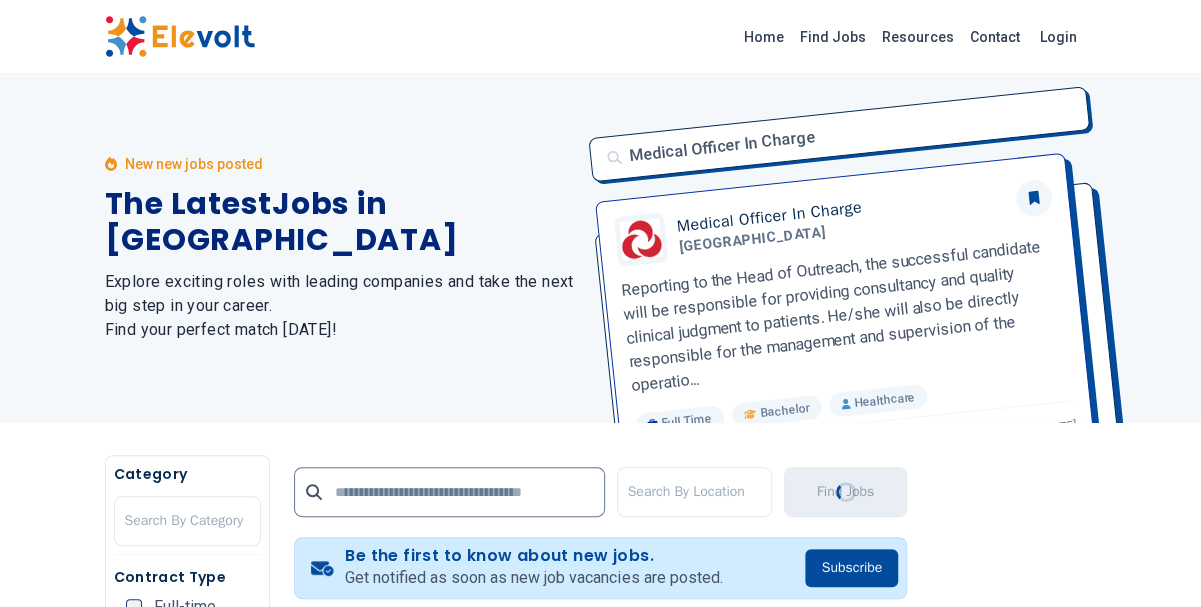 scroll, scrollTop: 0, scrollLeft: 0, axis: both 